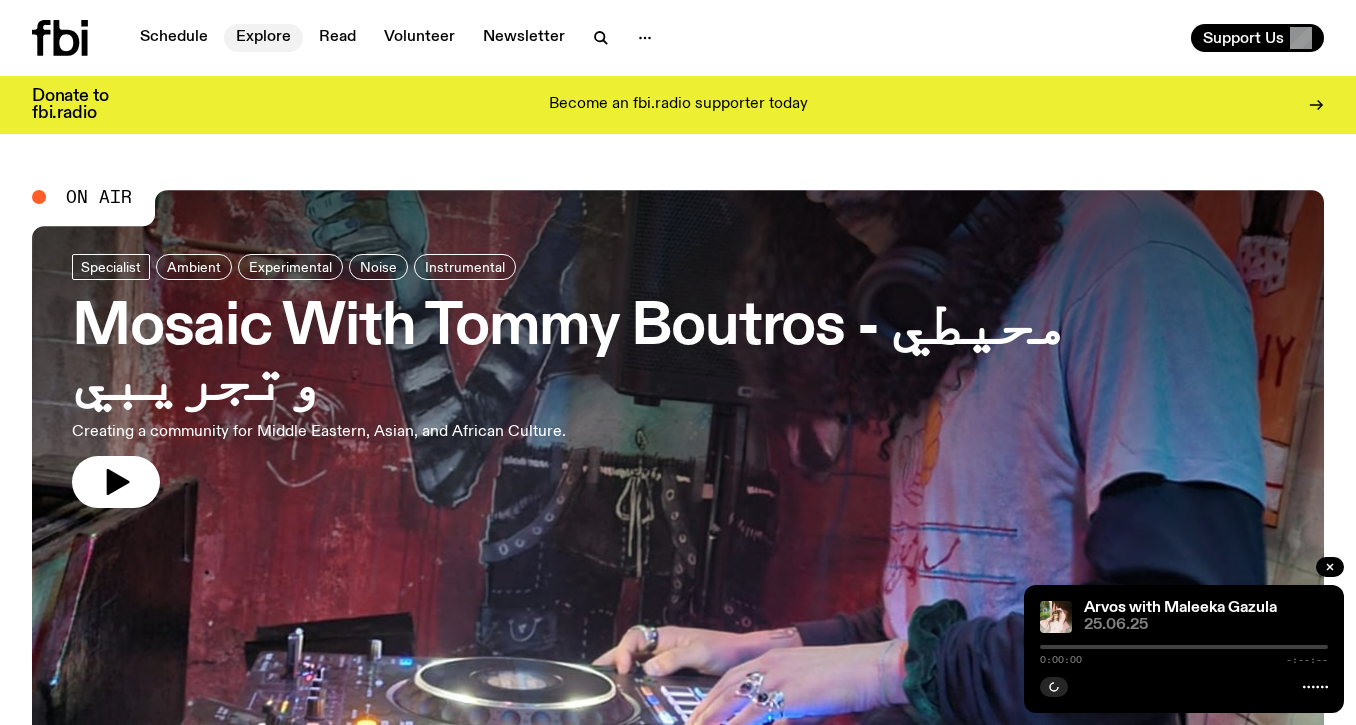 scroll, scrollTop: 0, scrollLeft: 0, axis: both 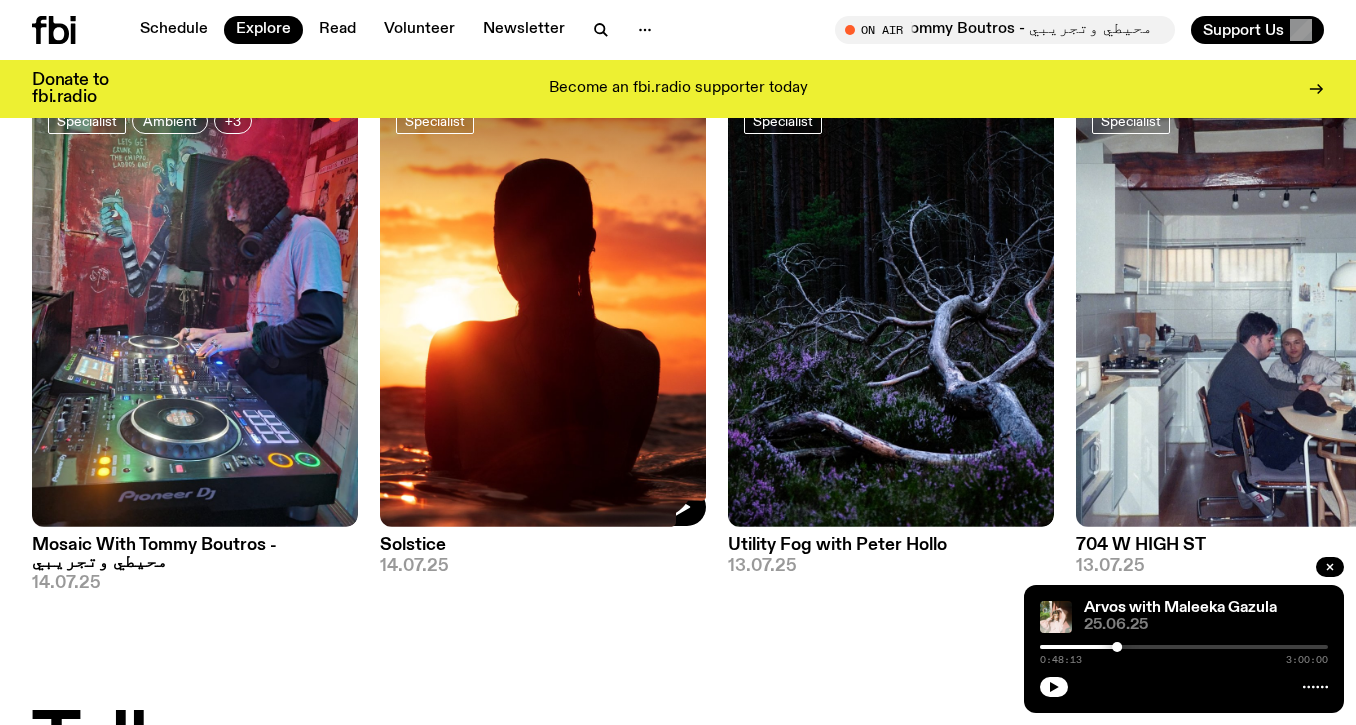 click 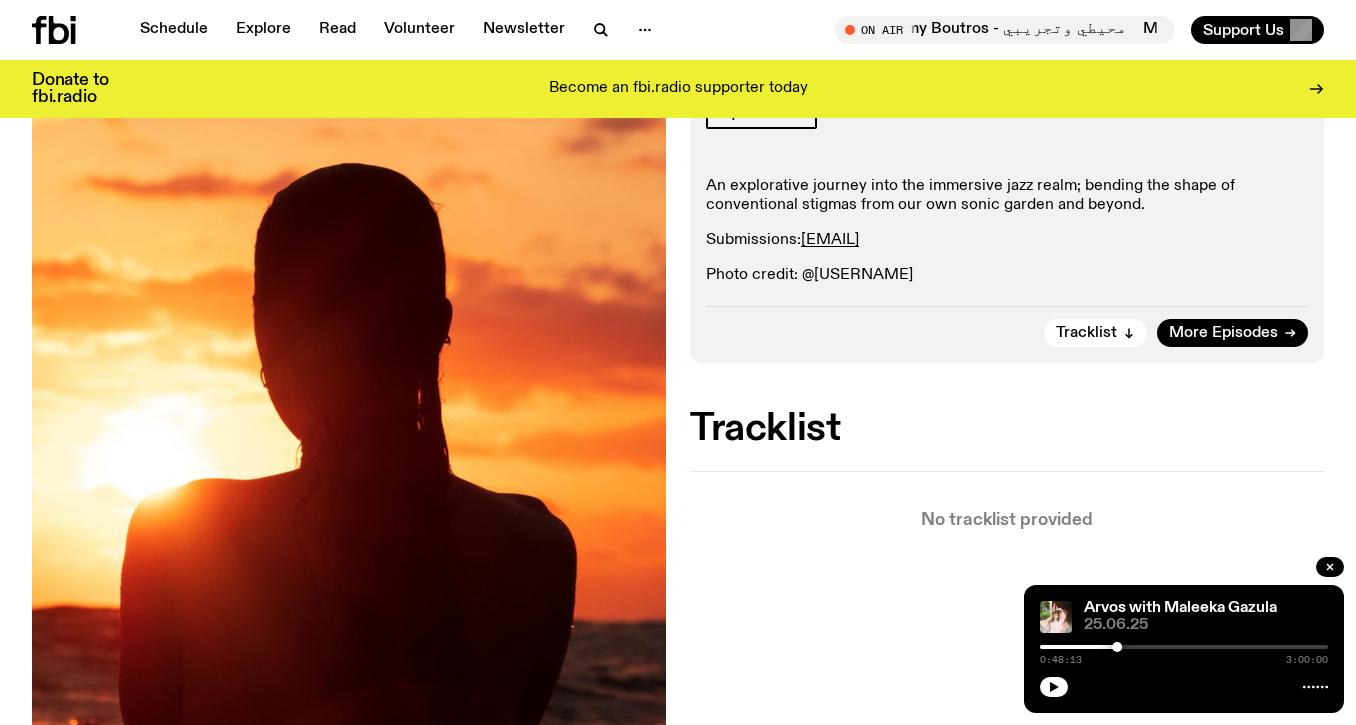 scroll, scrollTop: 253, scrollLeft: 0, axis: vertical 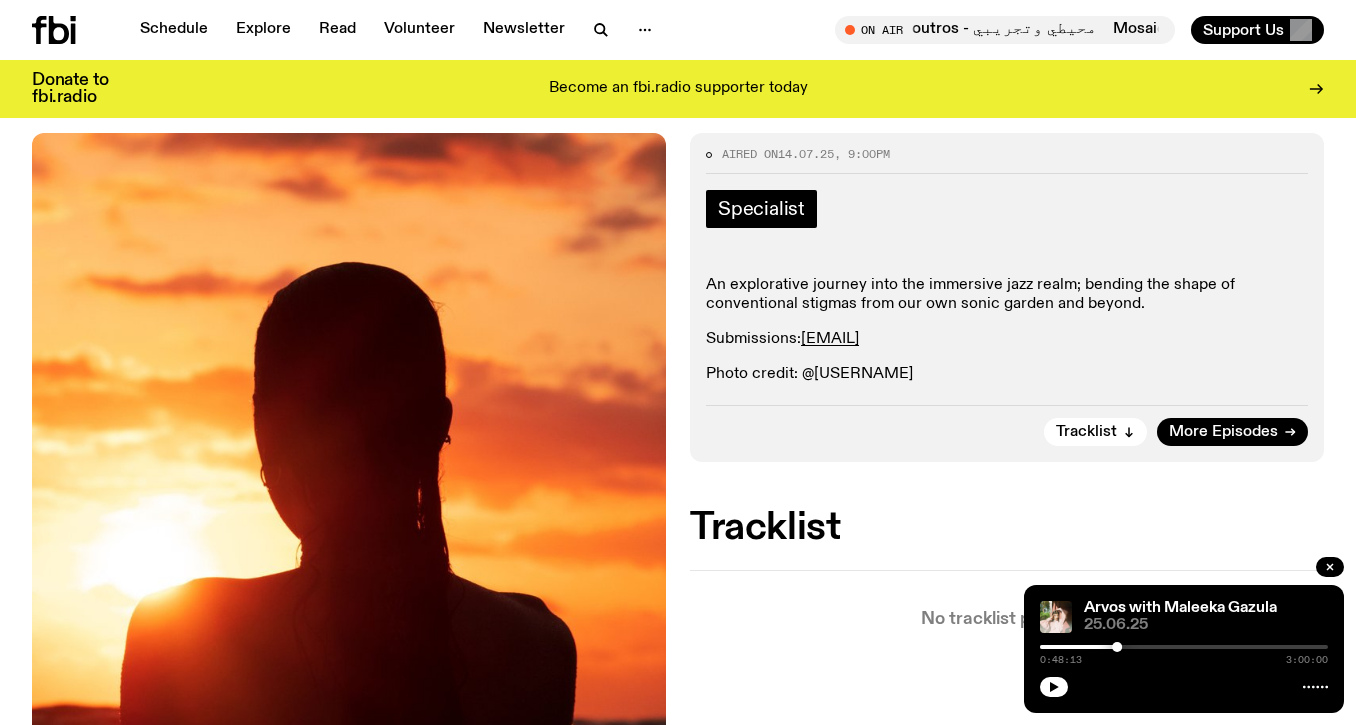 click on "Specialist" at bounding box center (761, 209) 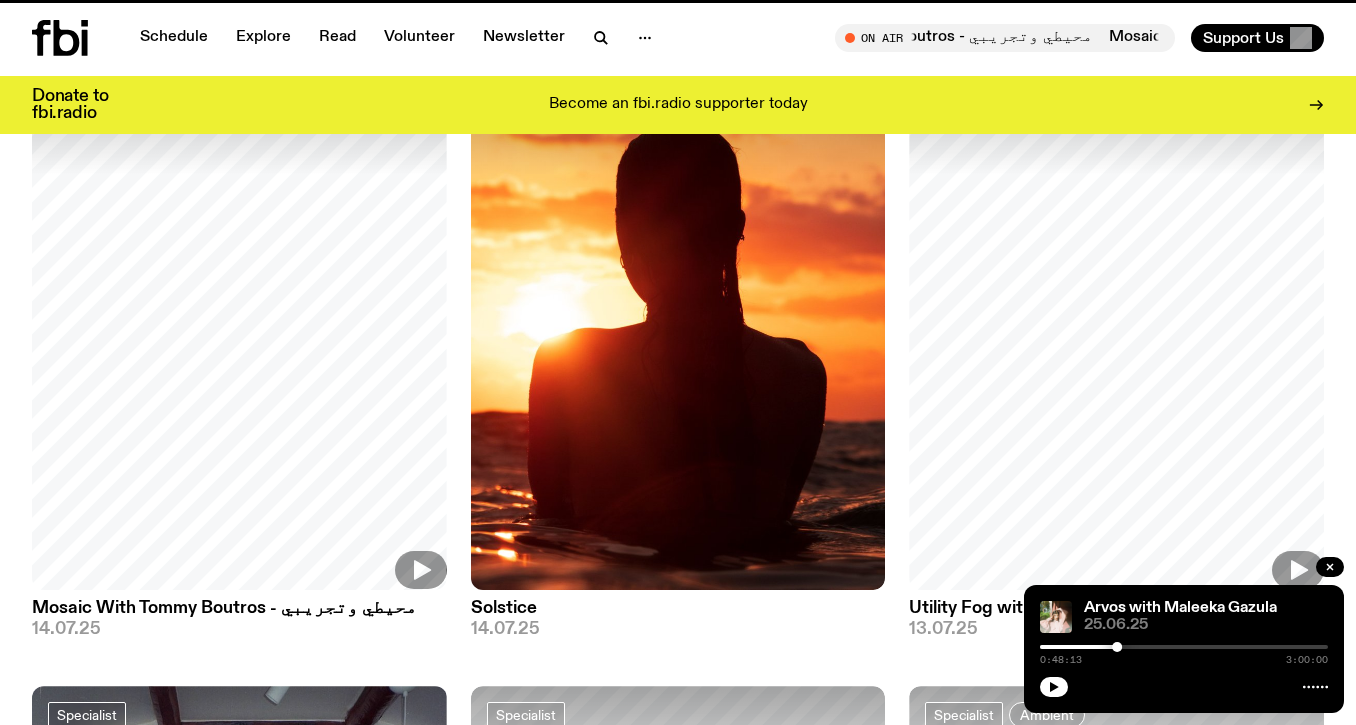 scroll, scrollTop: 0, scrollLeft: 0, axis: both 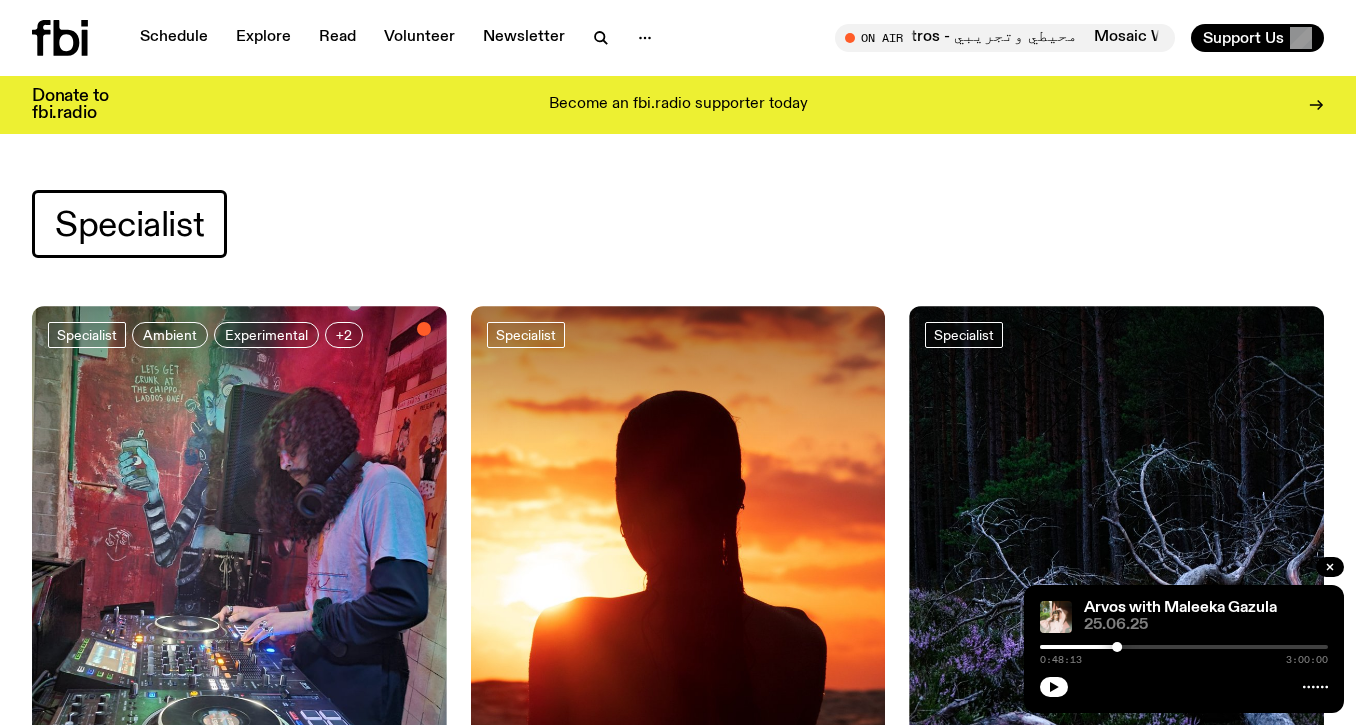 click 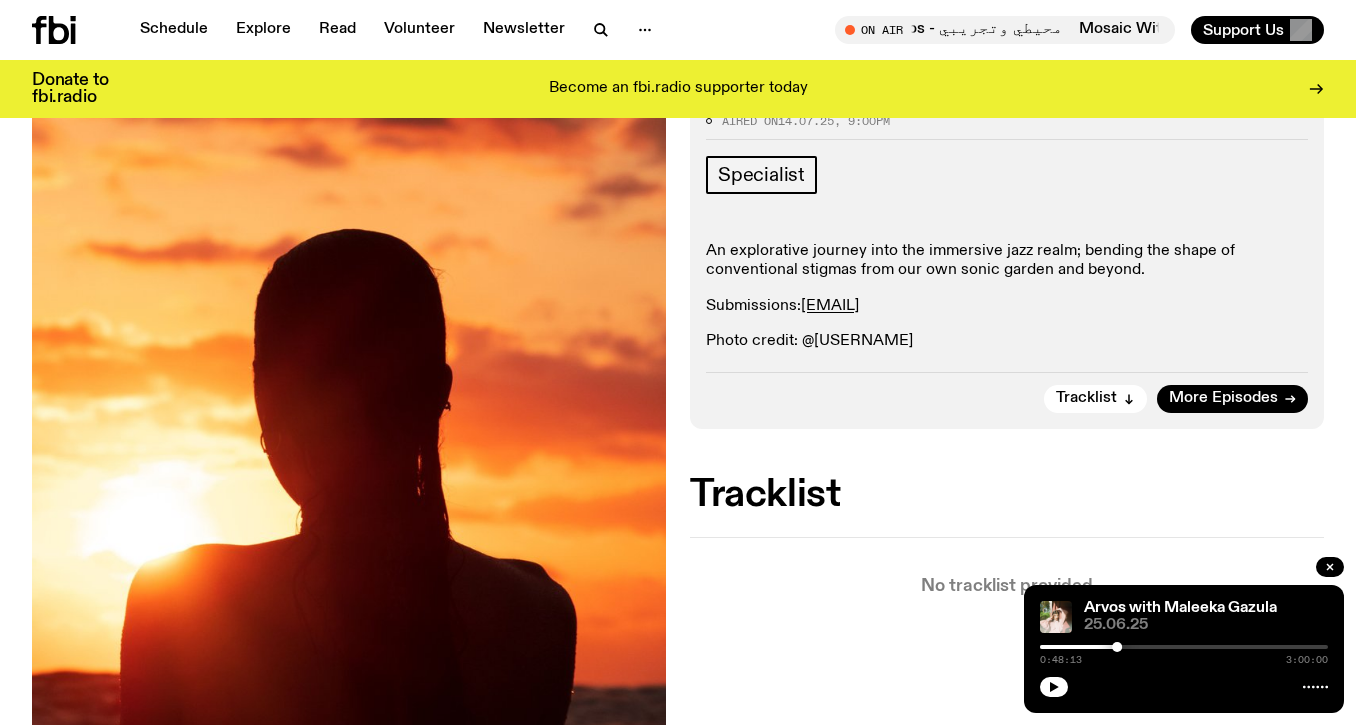 scroll, scrollTop: 347, scrollLeft: 0, axis: vertical 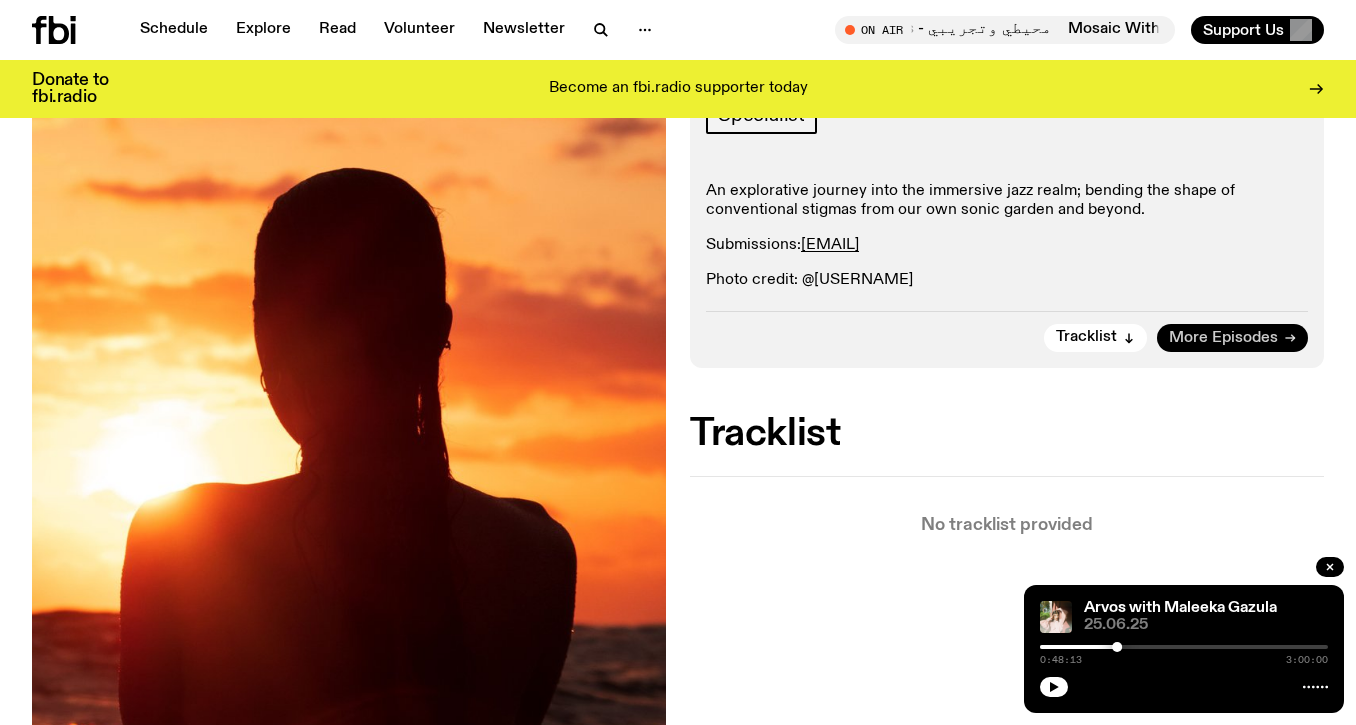 click on "More Episodes" at bounding box center [1223, 338] 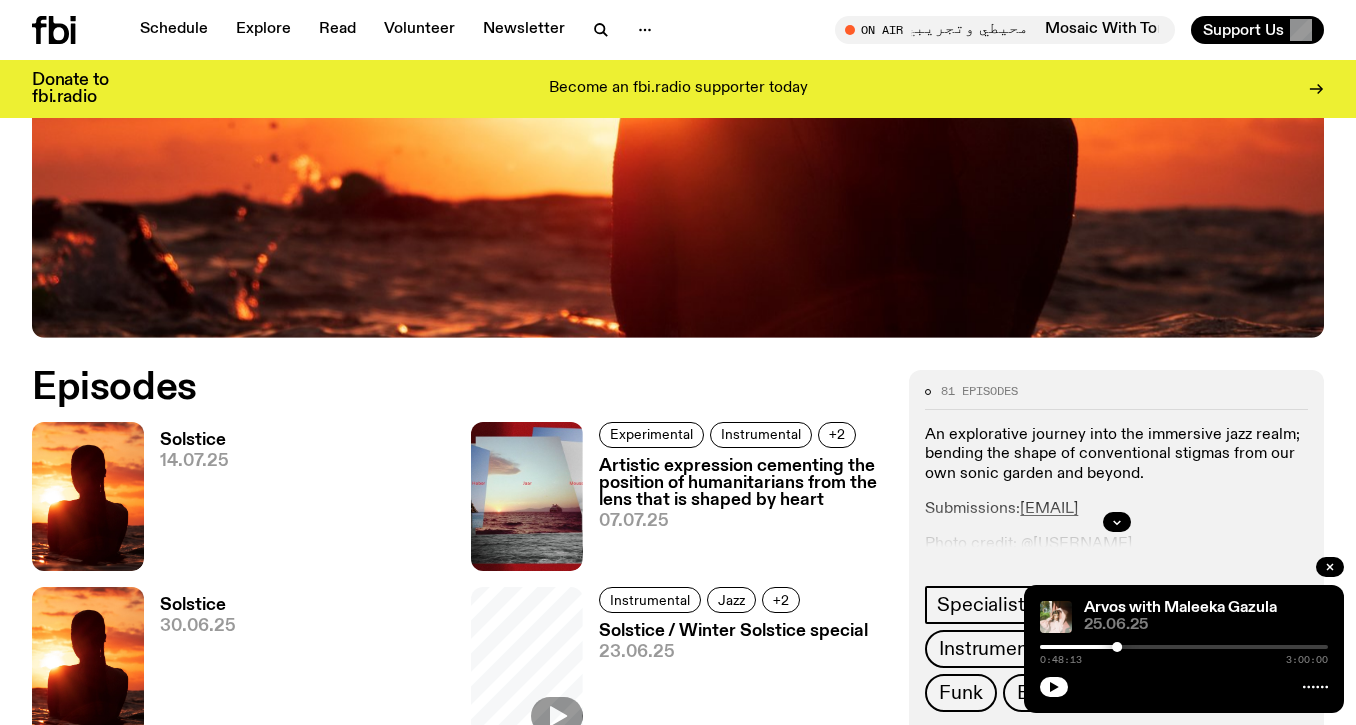 scroll, scrollTop: 795, scrollLeft: 0, axis: vertical 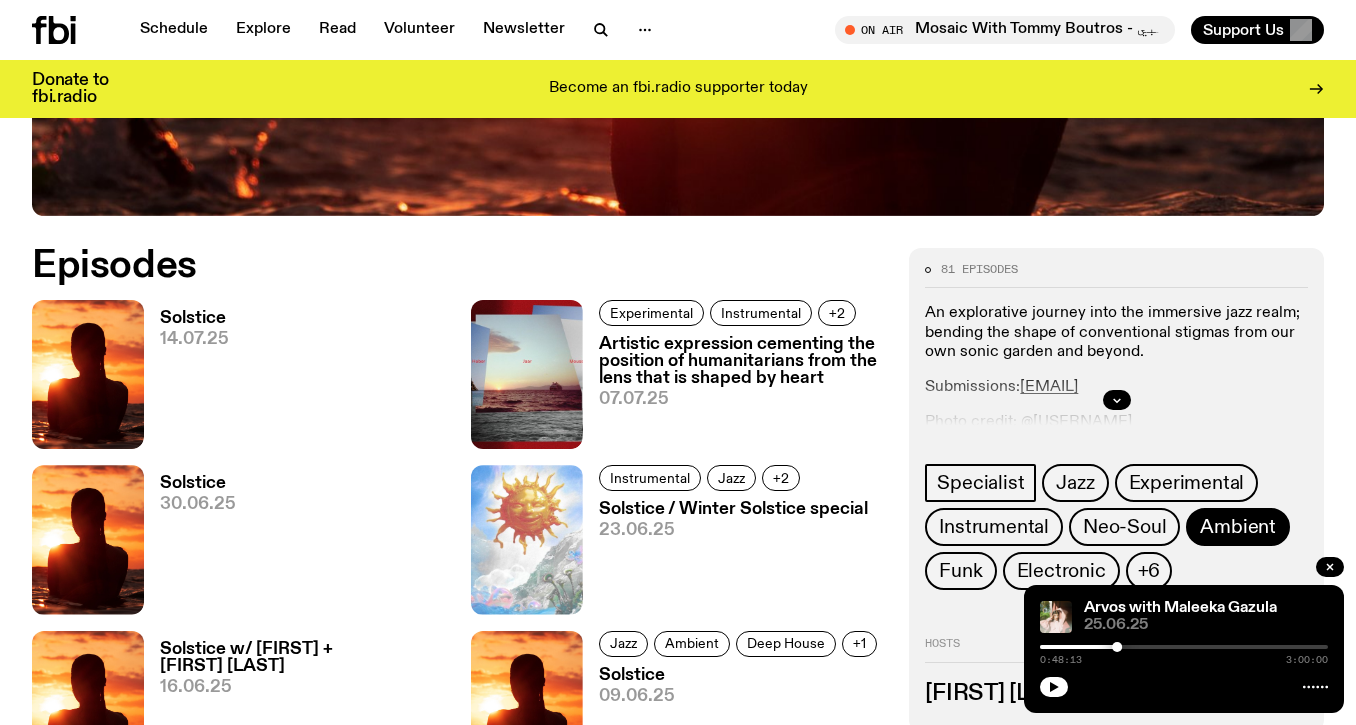 click on "Ambient" at bounding box center [1238, 527] 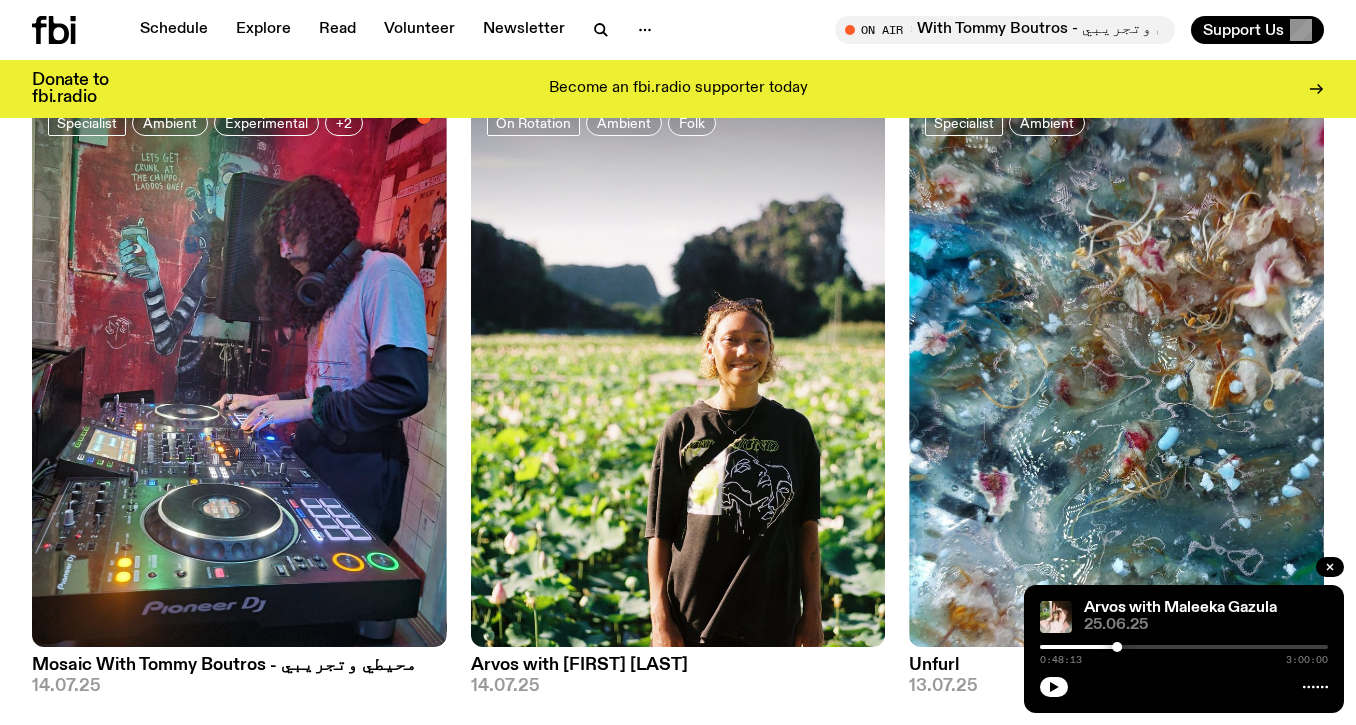 scroll, scrollTop: 380, scrollLeft: 0, axis: vertical 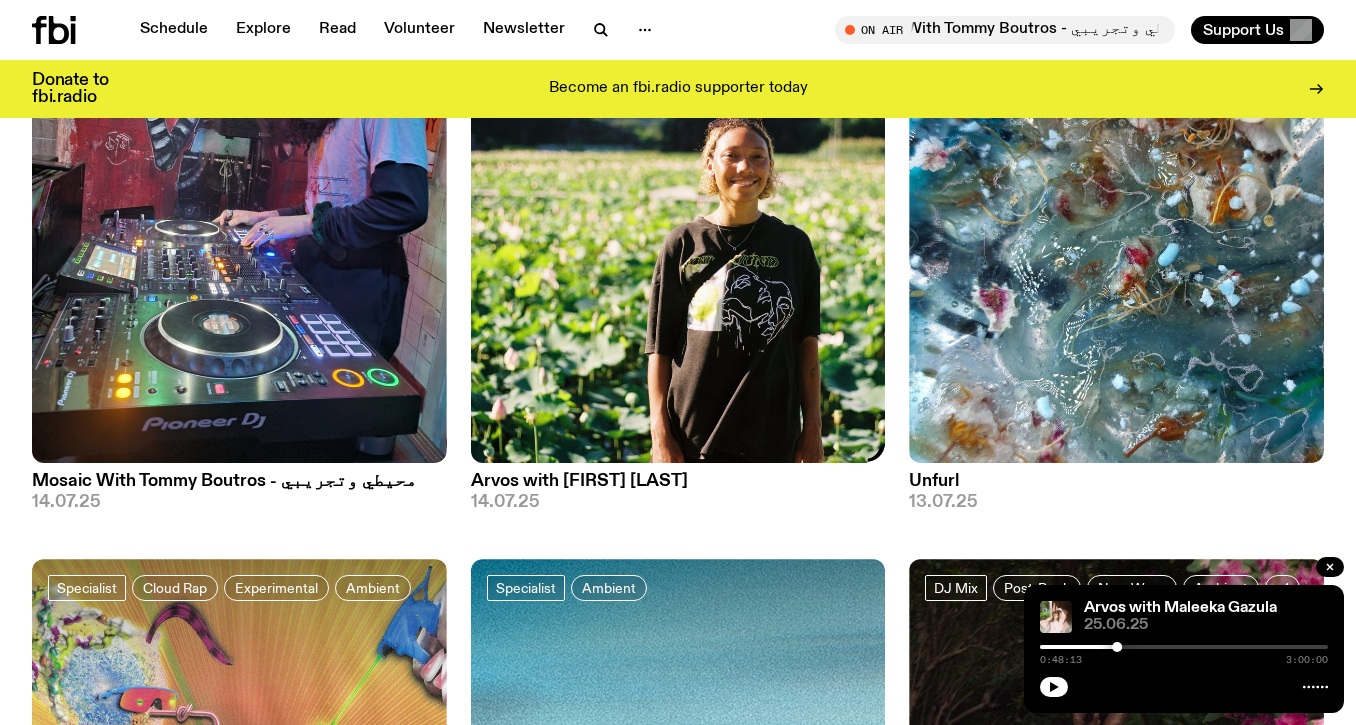 click on "Arvos with [FIRST] [LAST]" at bounding box center [678, 481] 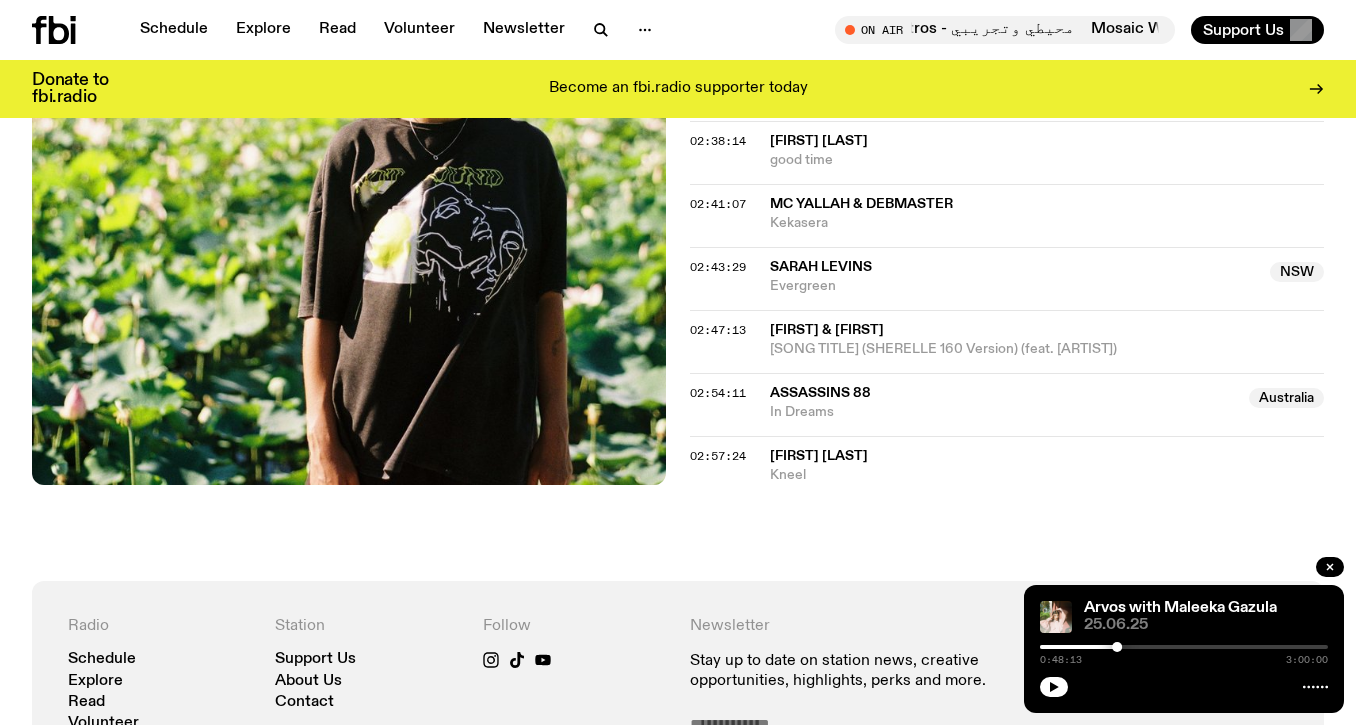 scroll, scrollTop: 3139, scrollLeft: 0, axis: vertical 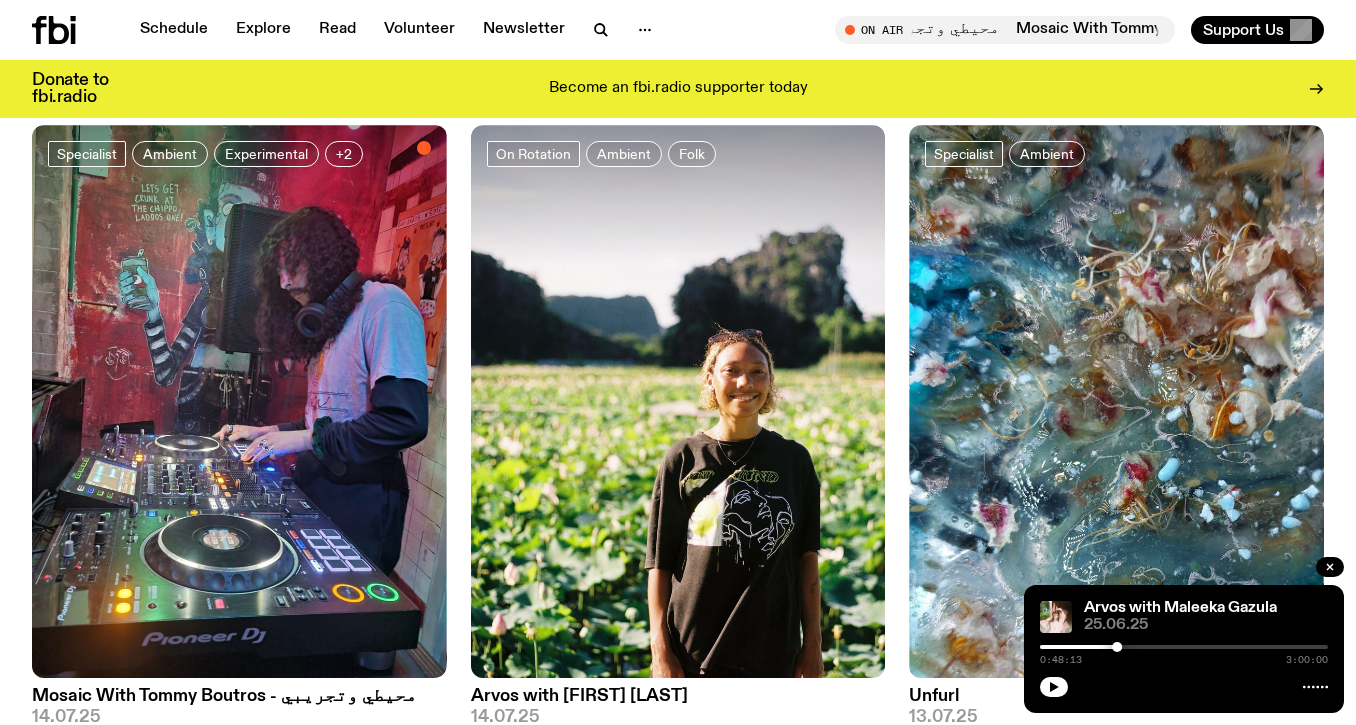click 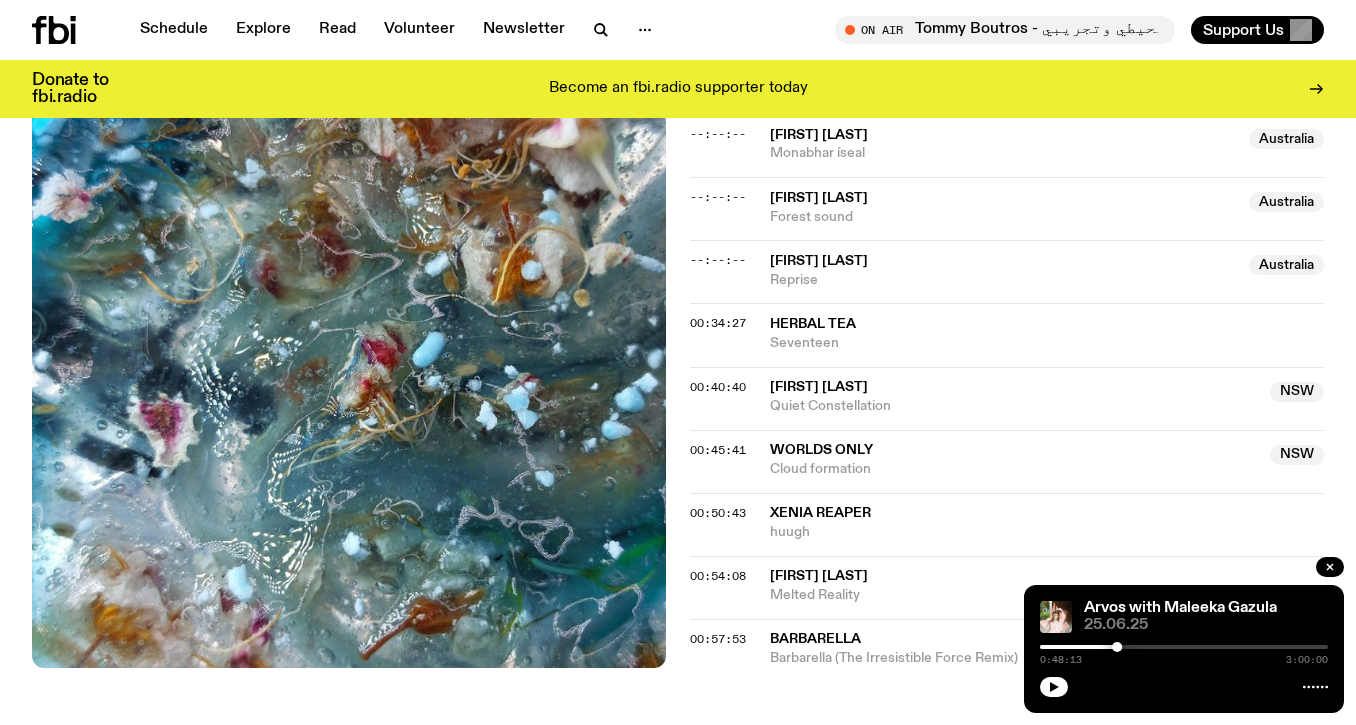 scroll, scrollTop: 1222, scrollLeft: 0, axis: vertical 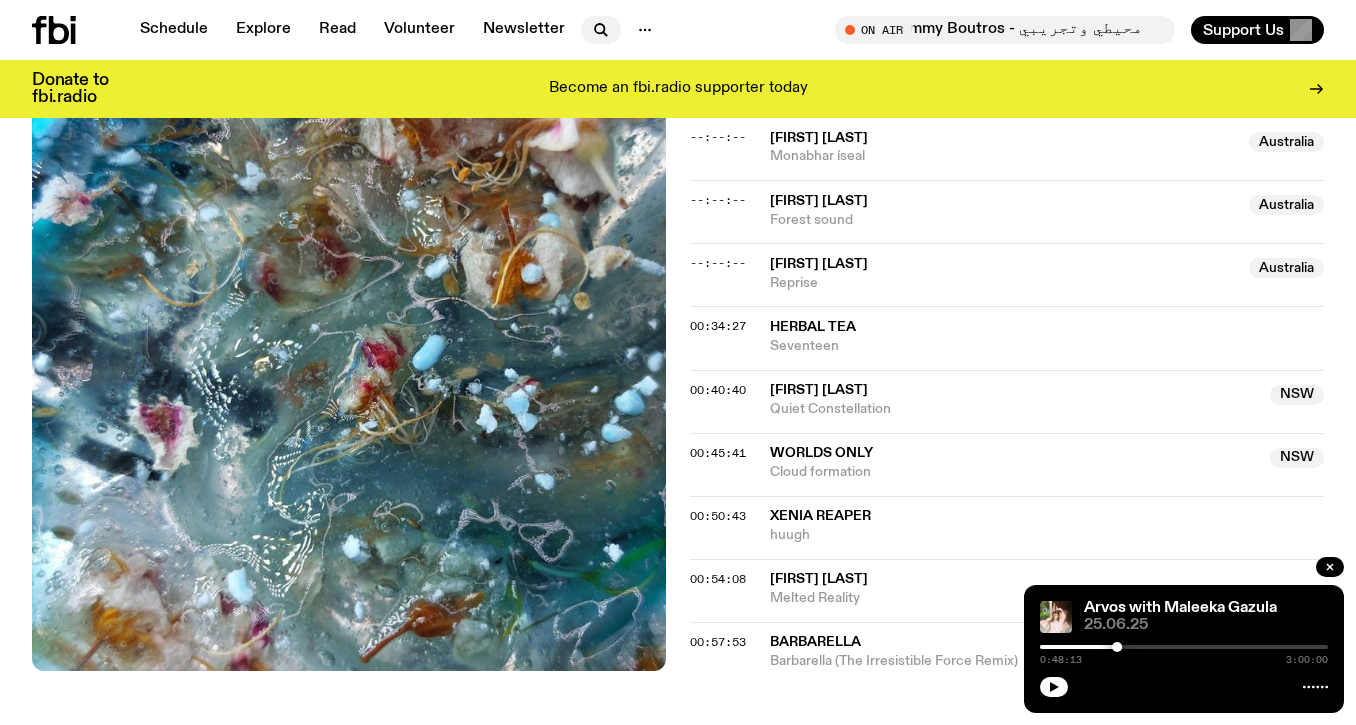 click 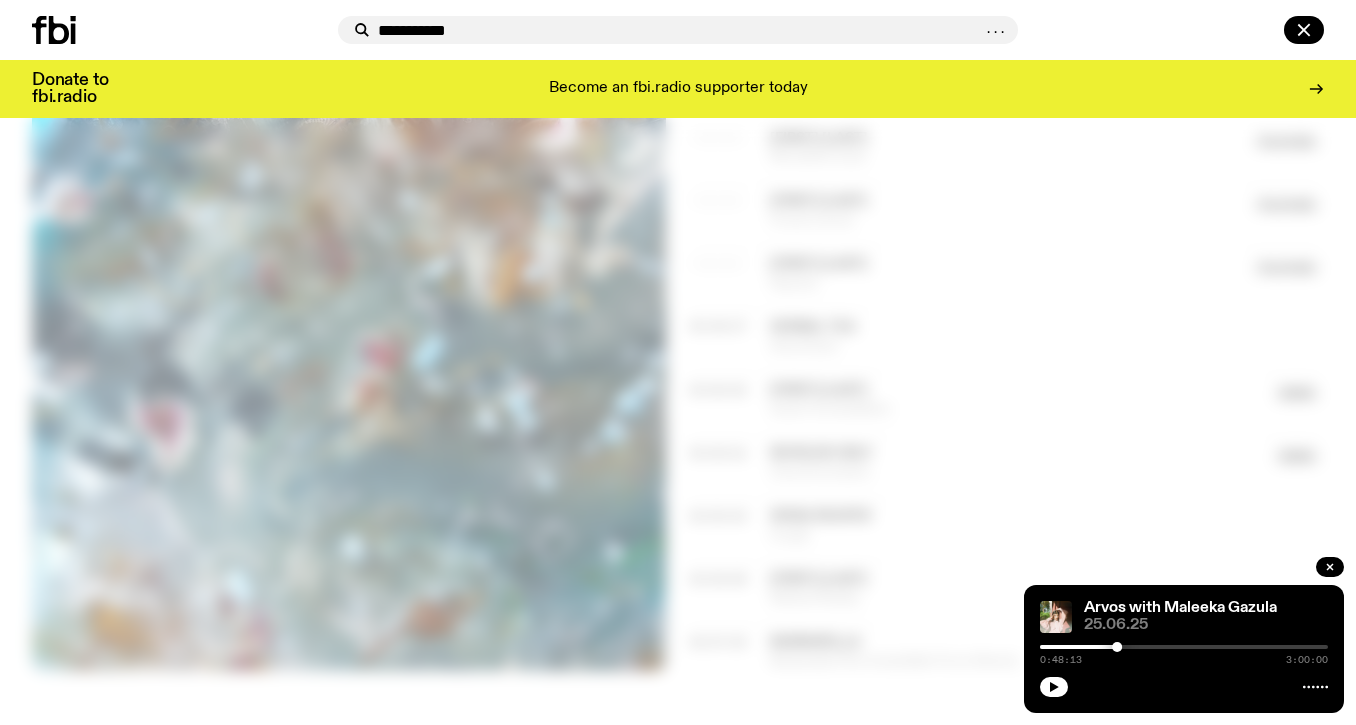 type on "**********" 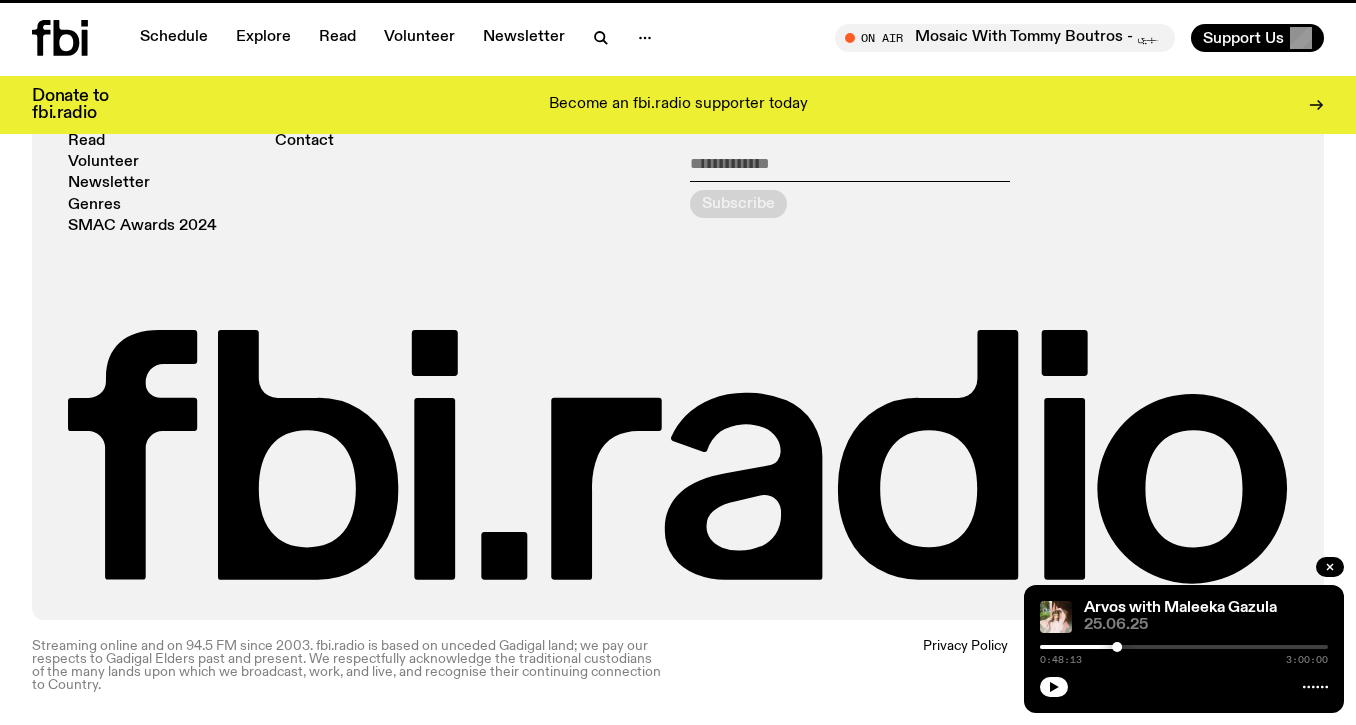 scroll, scrollTop: 0, scrollLeft: 0, axis: both 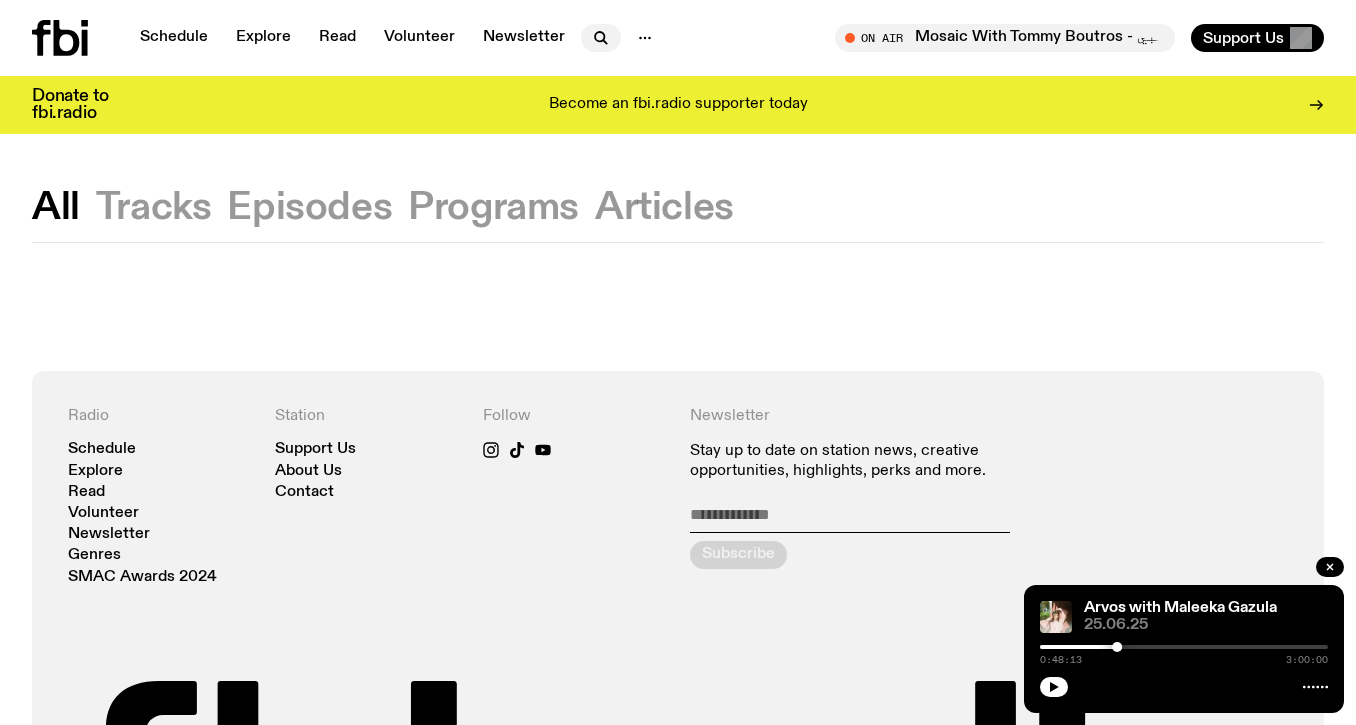 click 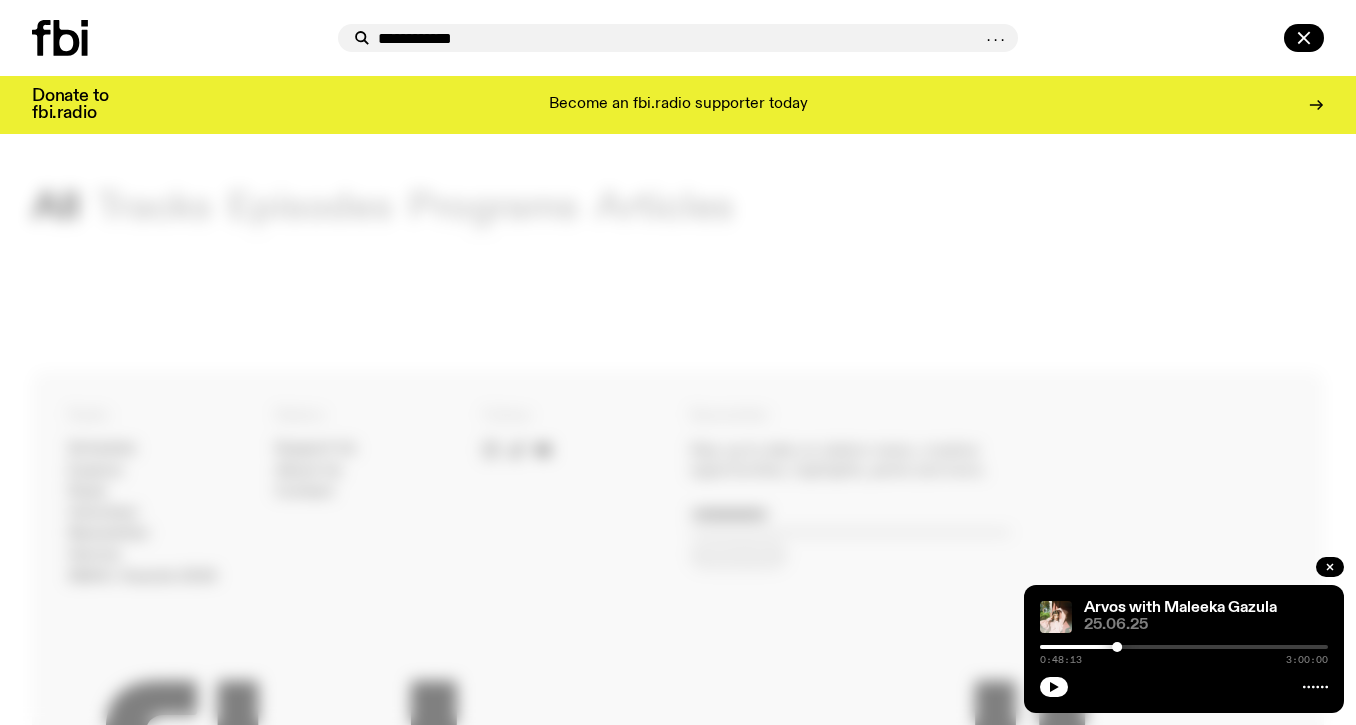 type on "**********" 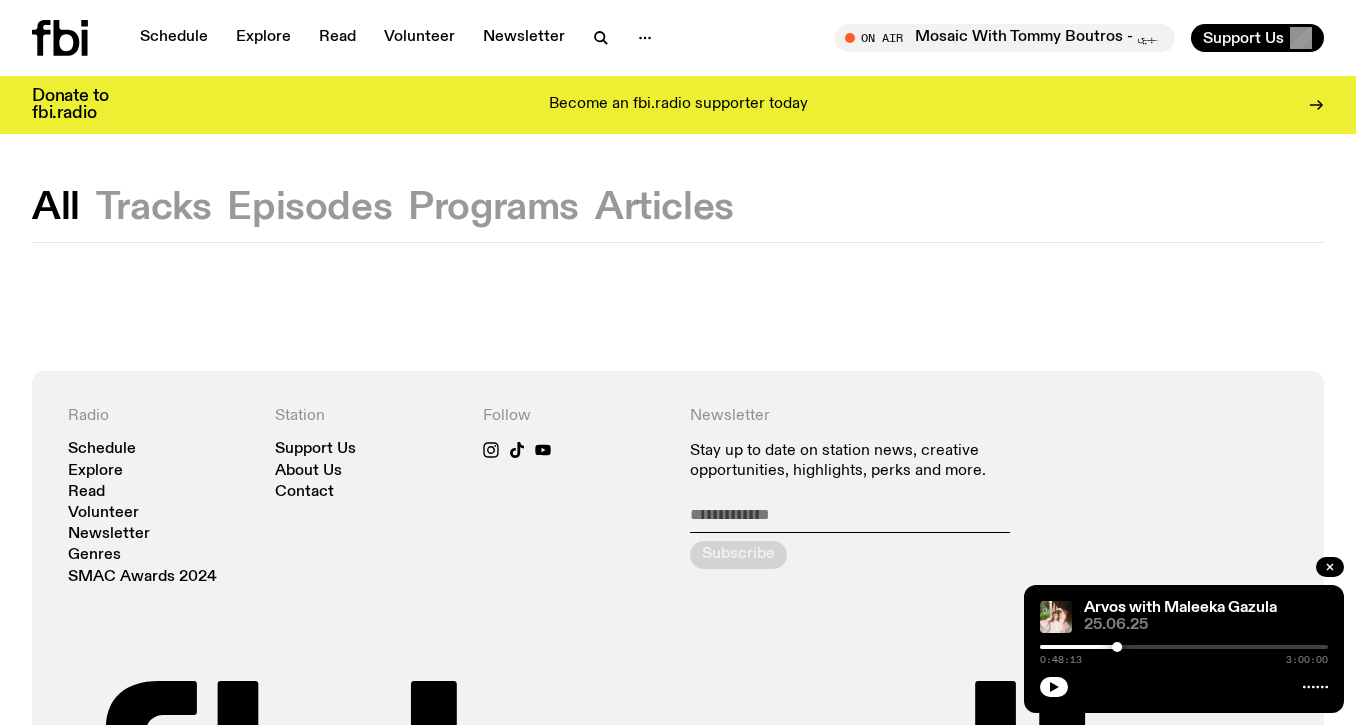 click on "Tracks" 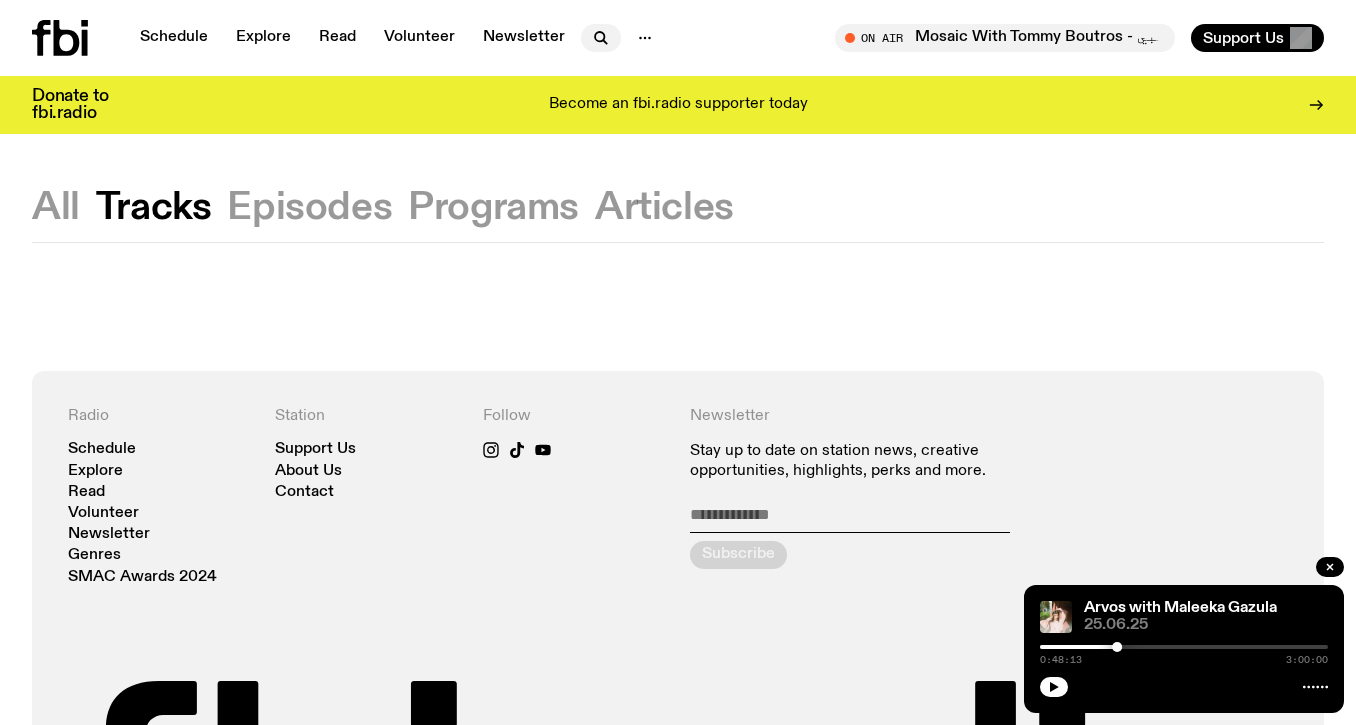 click 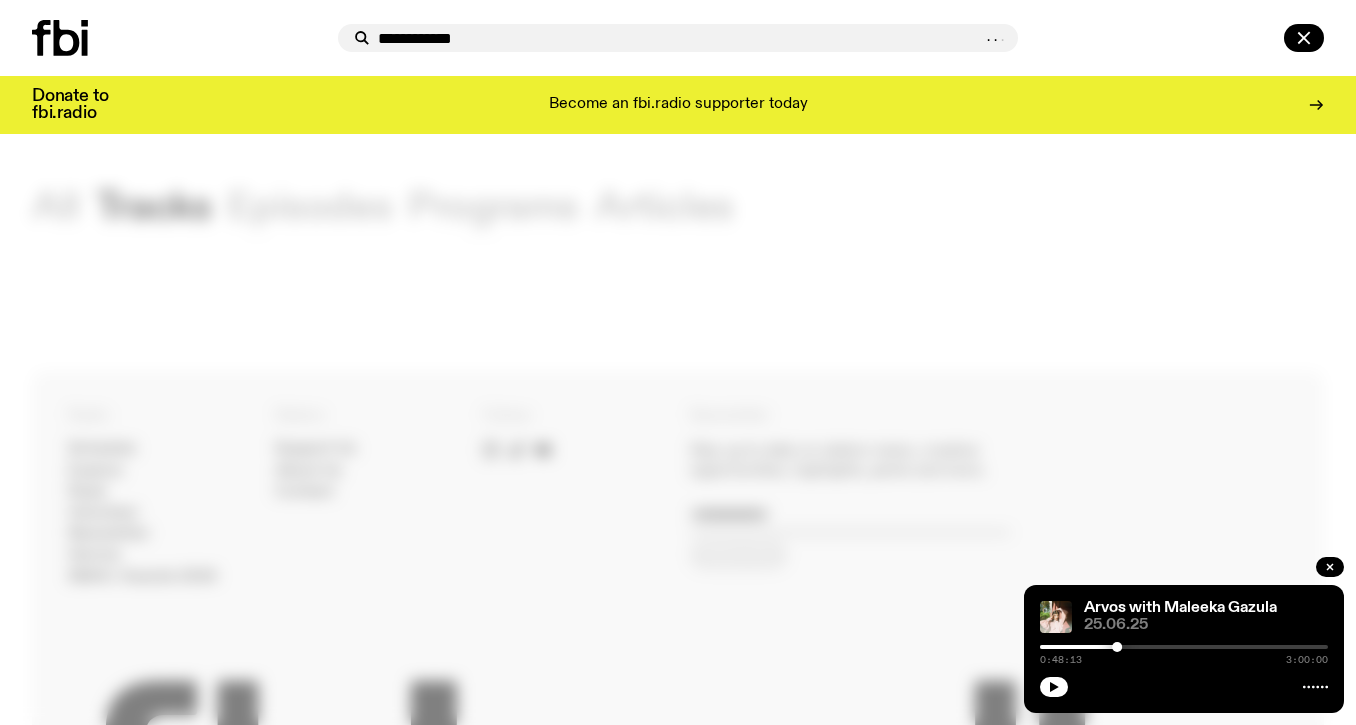 click on "**********" at bounding box center (678, 38) 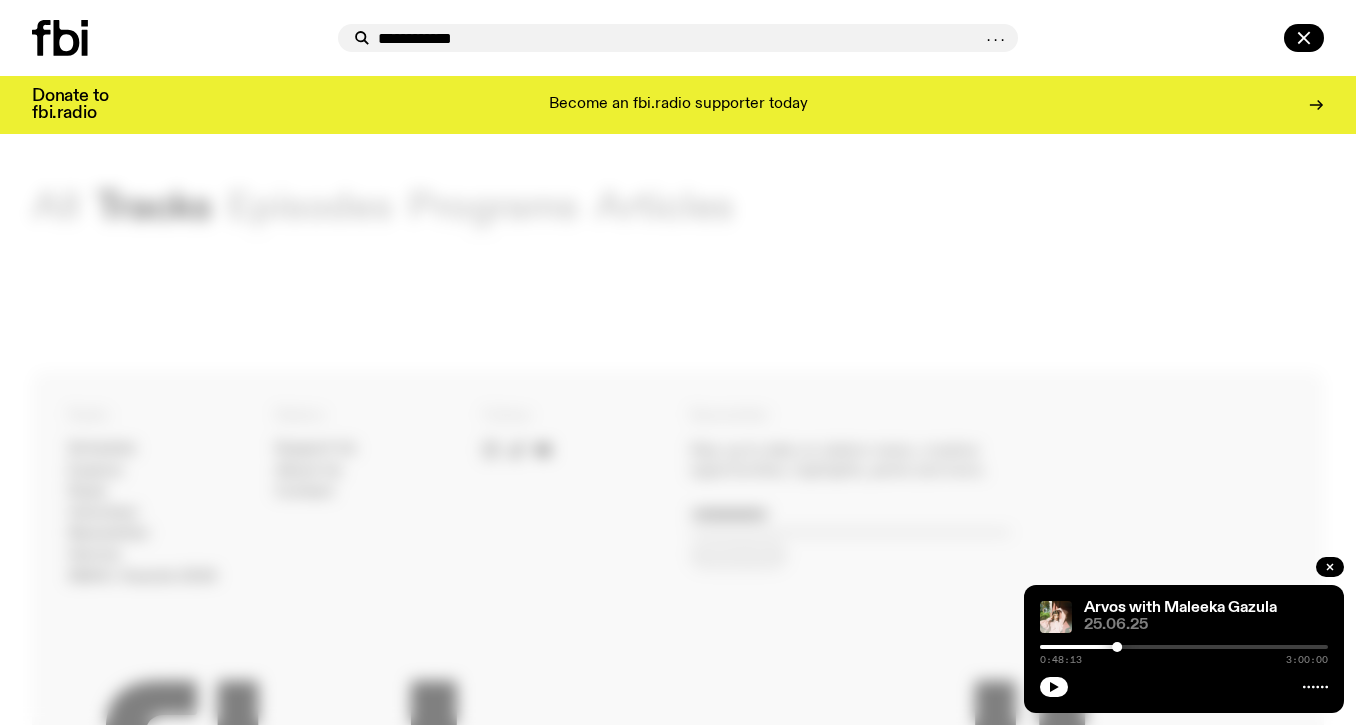 click on "**********" at bounding box center (678, 38) 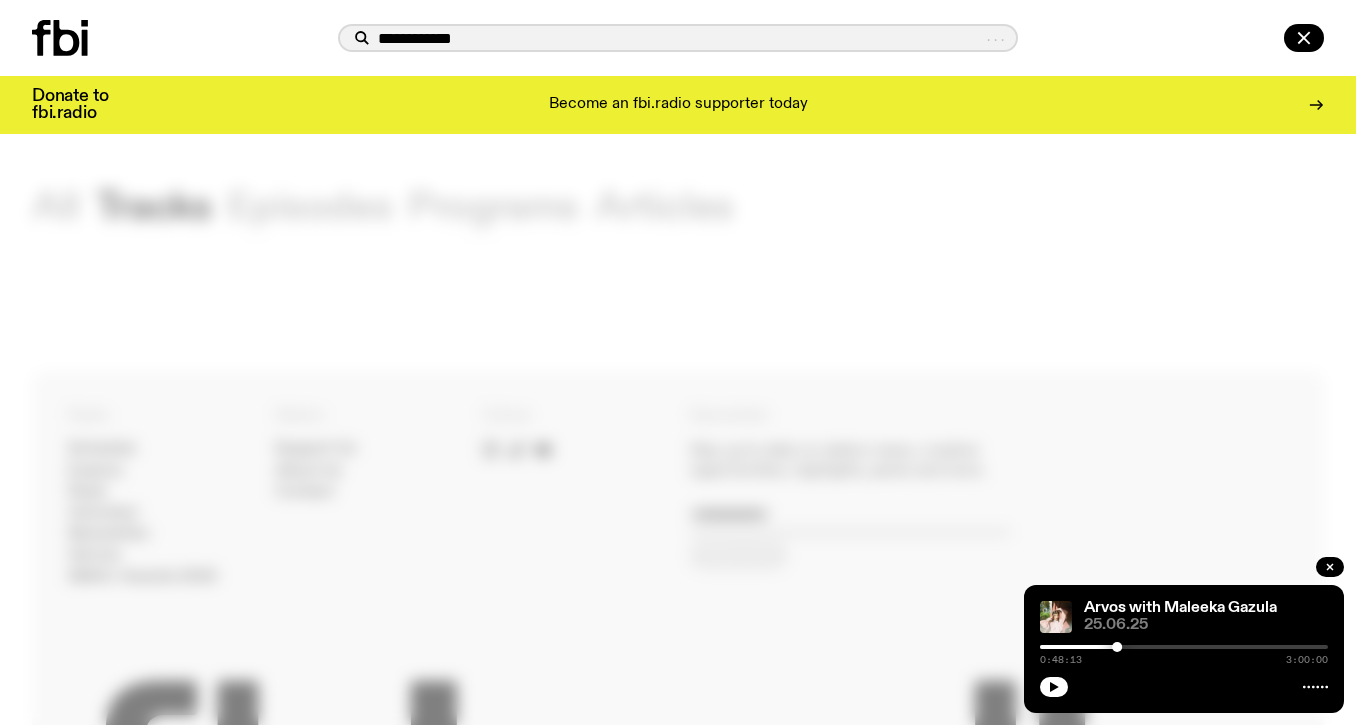 click on "**********" at bounding box center (679, 38) 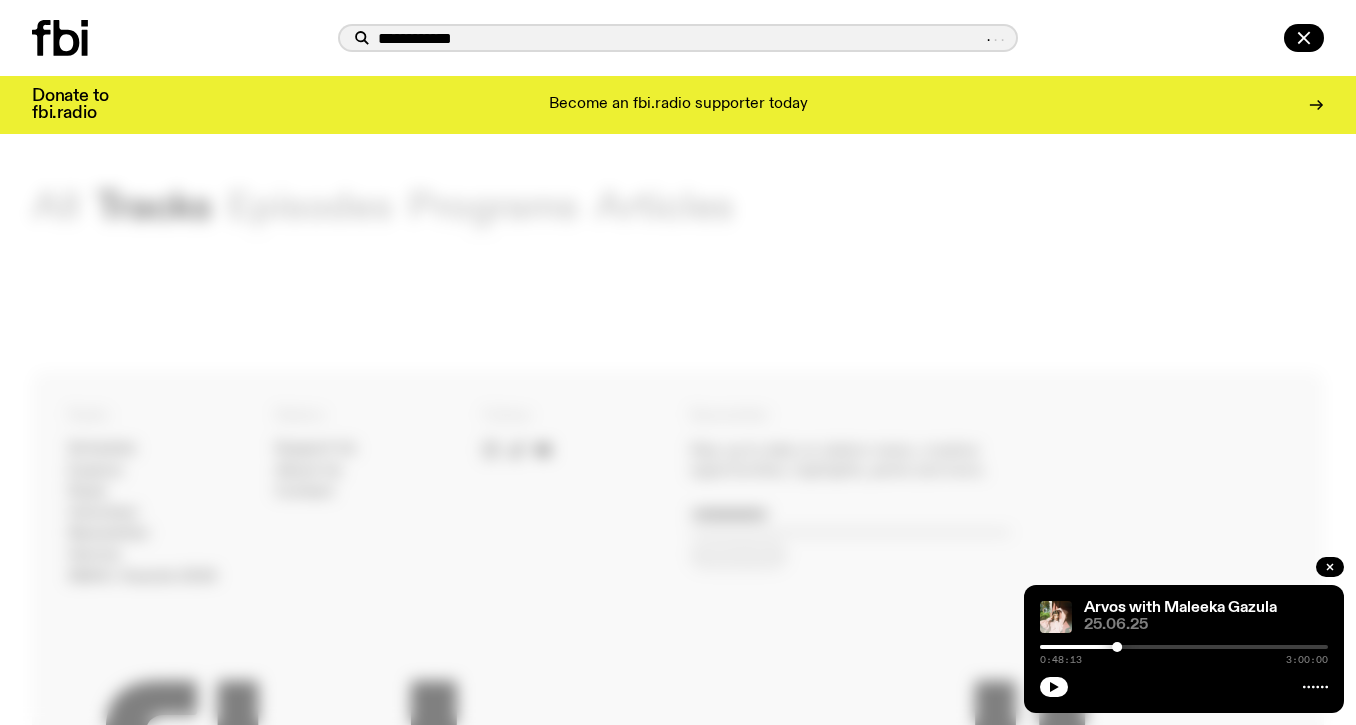 click on "**********" at bounding box center (679, 38) 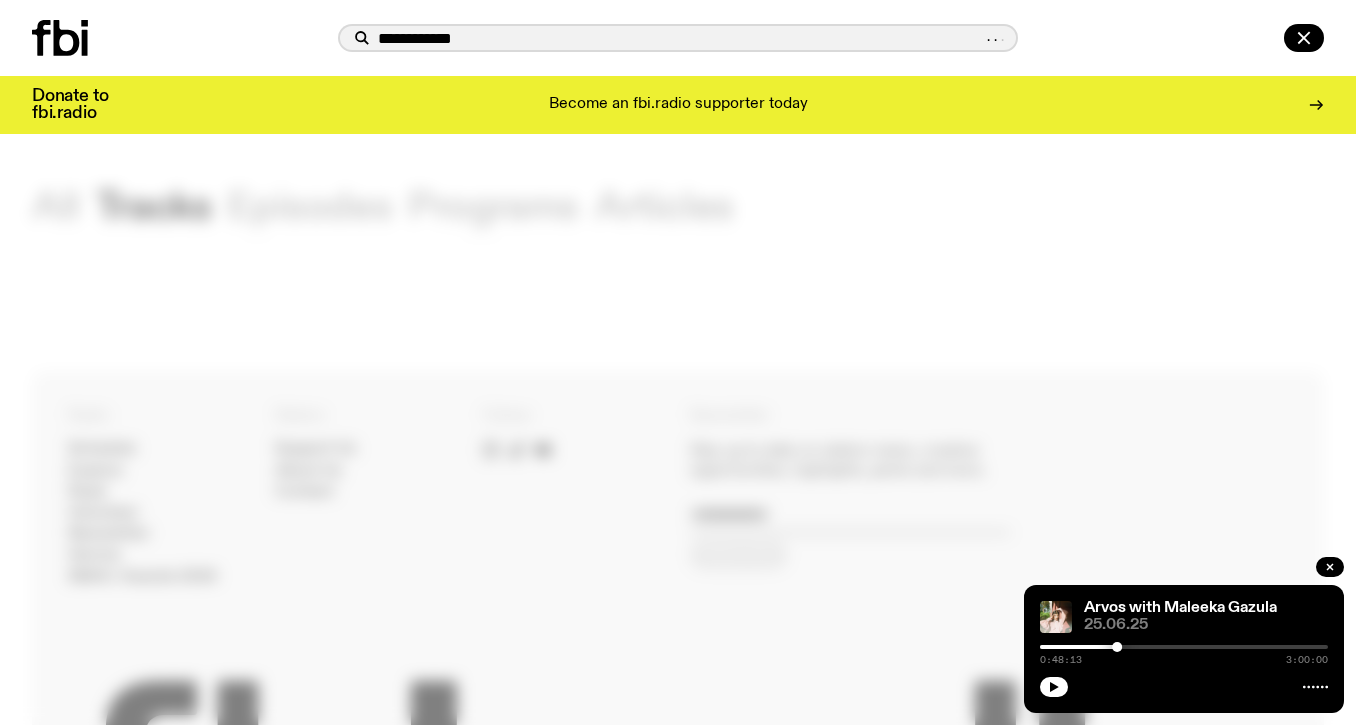 click on "**********" at bounding box center (679, 38) 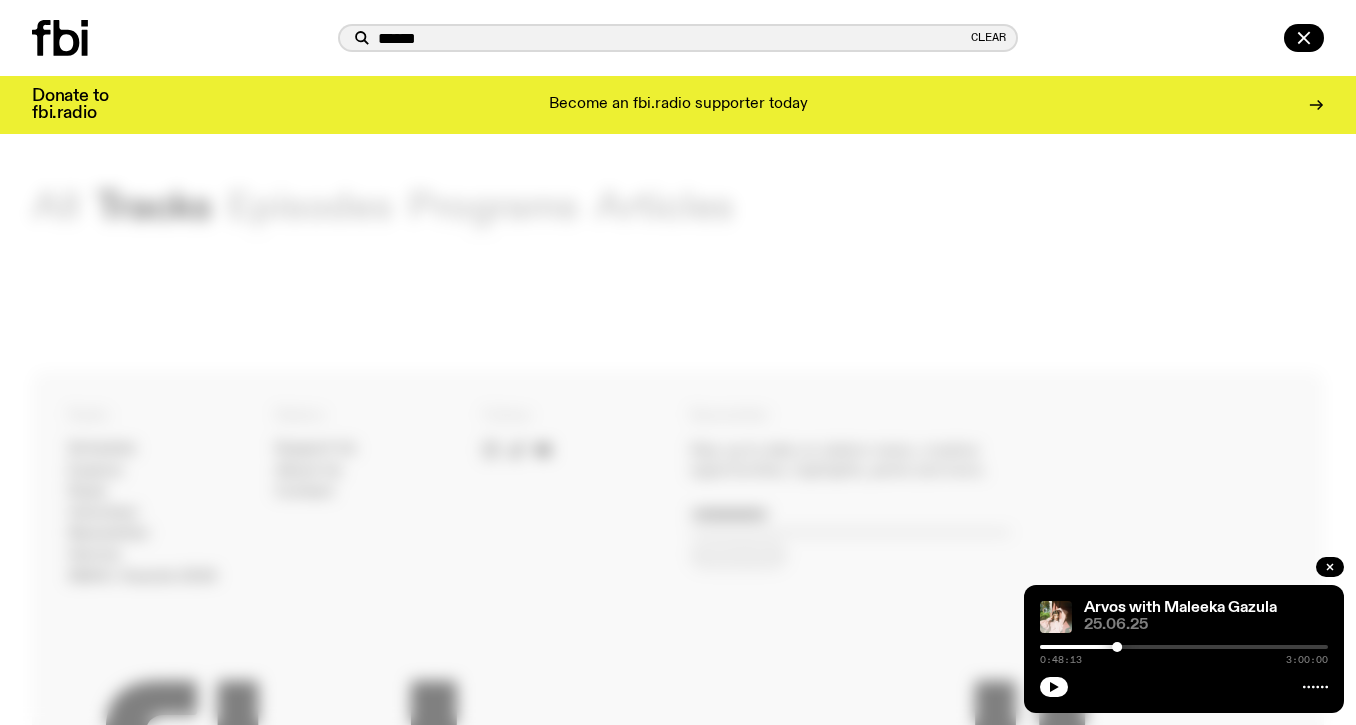 type on "******" 